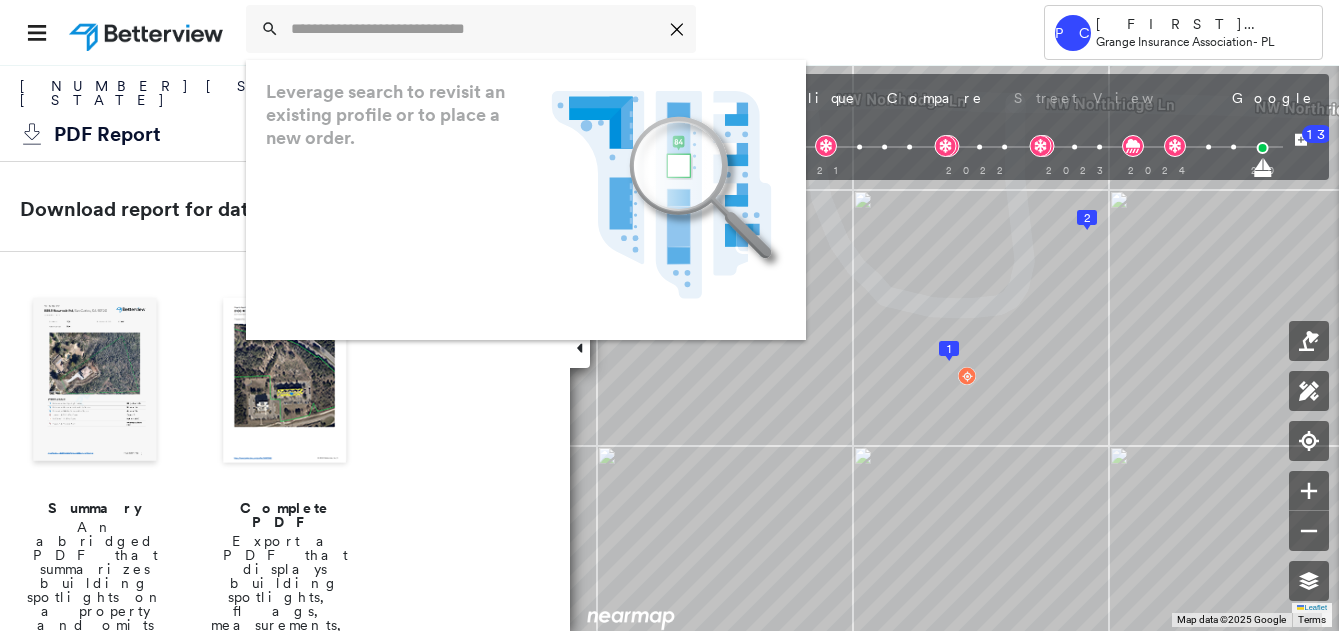 scroll, scrollTop: 0, scrollLeft: 0, axis: both 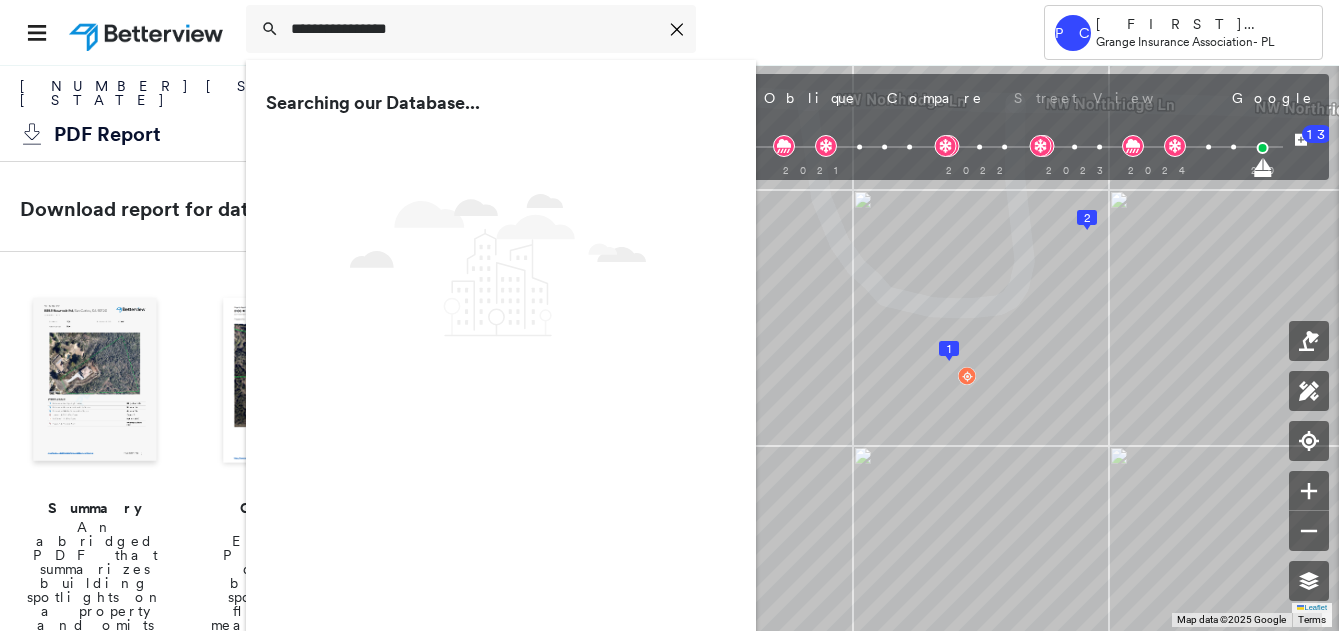 type on "**********" 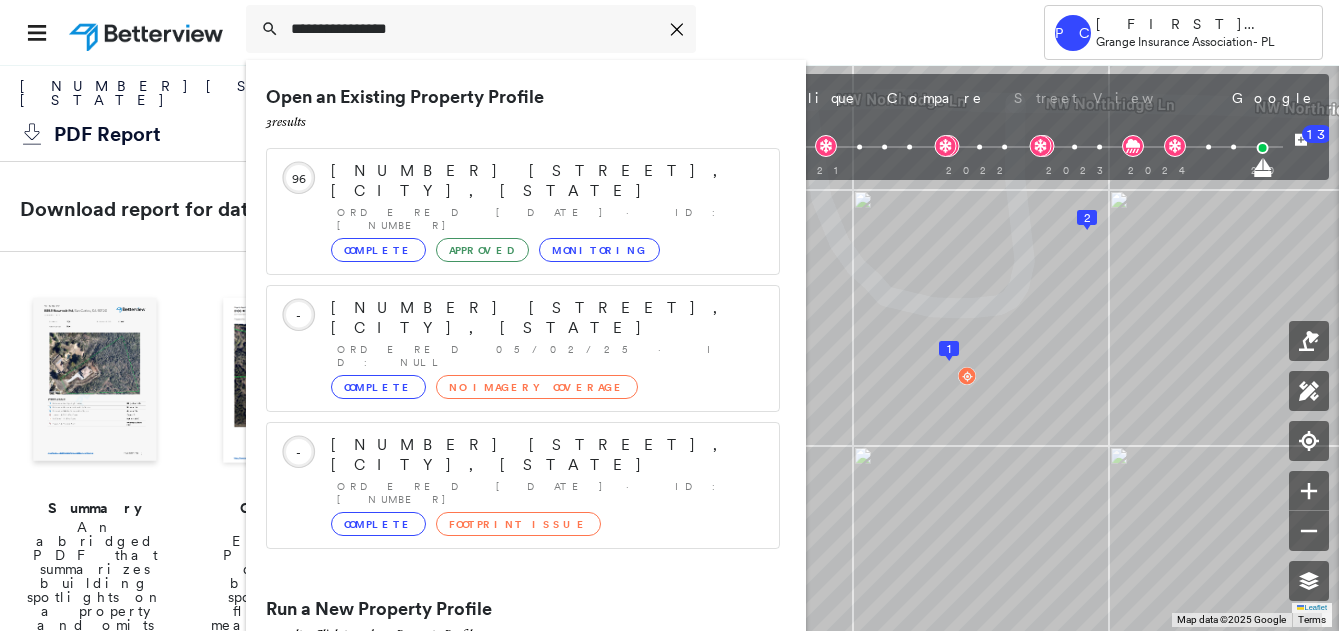click on "[NUMBER] [STREET], [CITY], [STATE]" at bounding box center [501, 678] 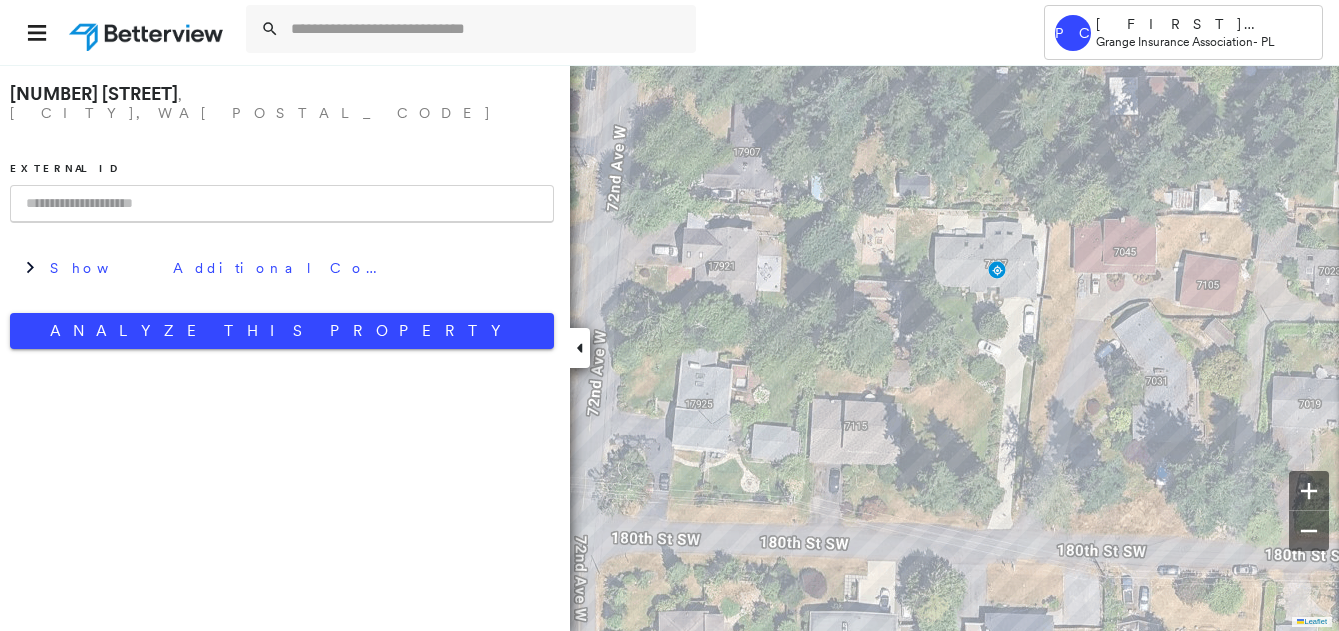 click at bounding box center [282, 204] 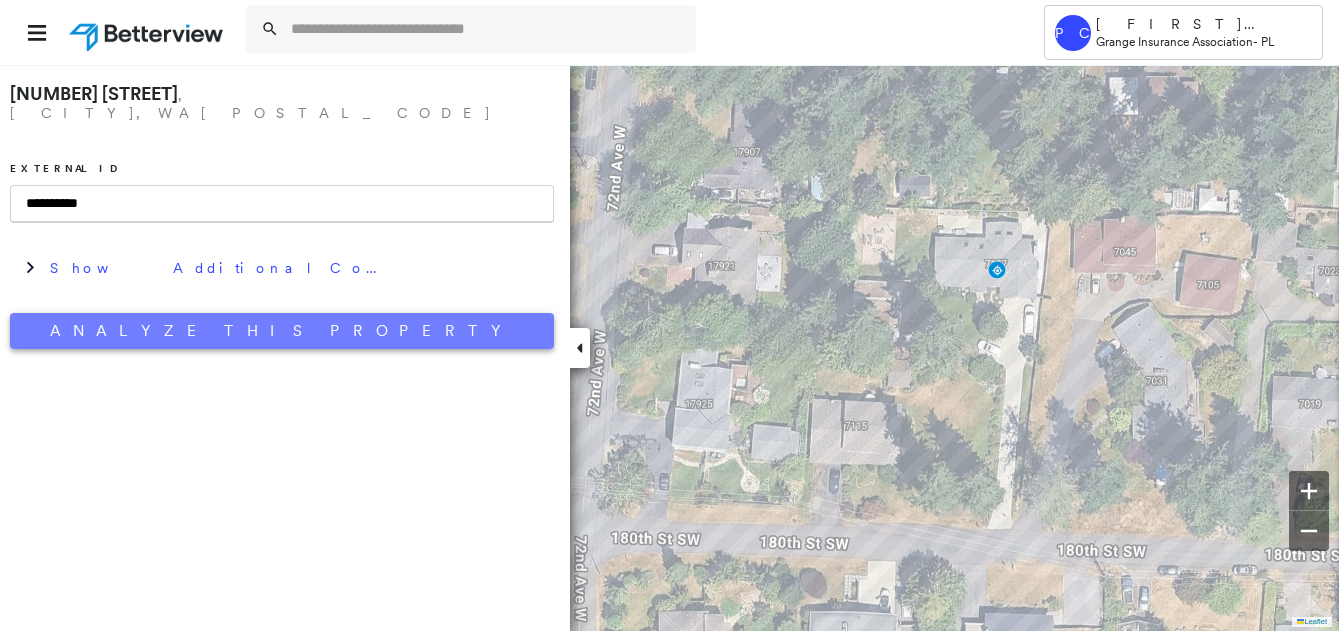 type on "**********" 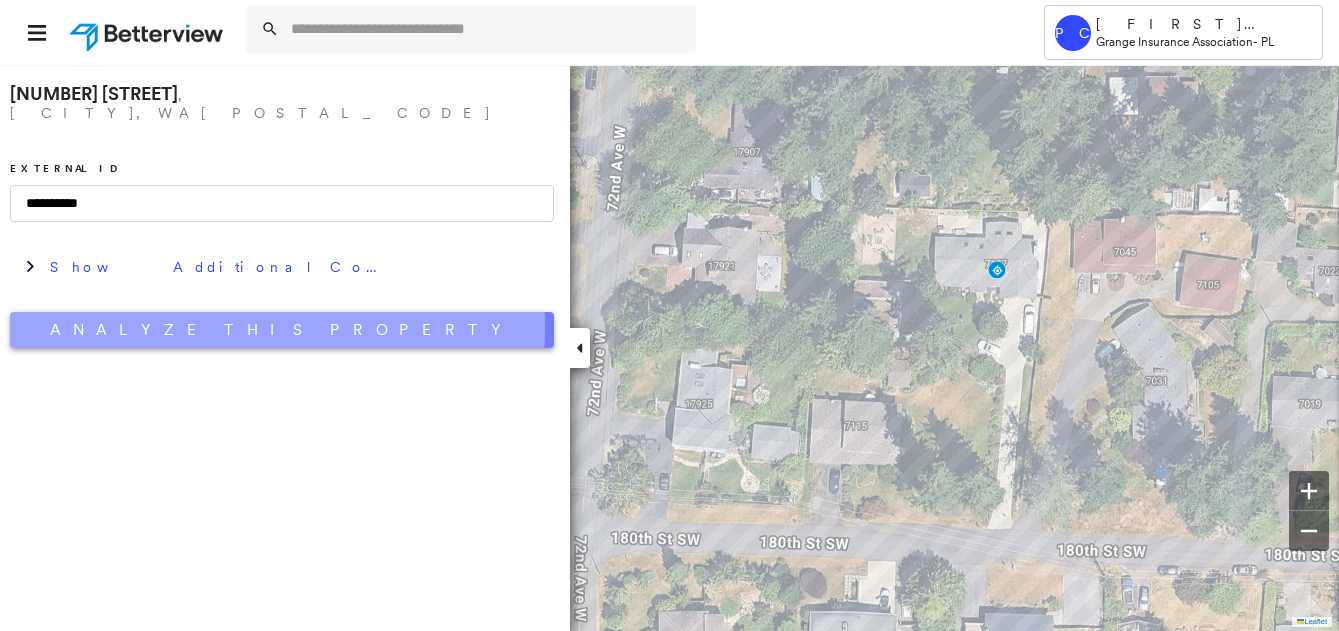 click on "Analyze This Property" at bounding box center (282, 330) 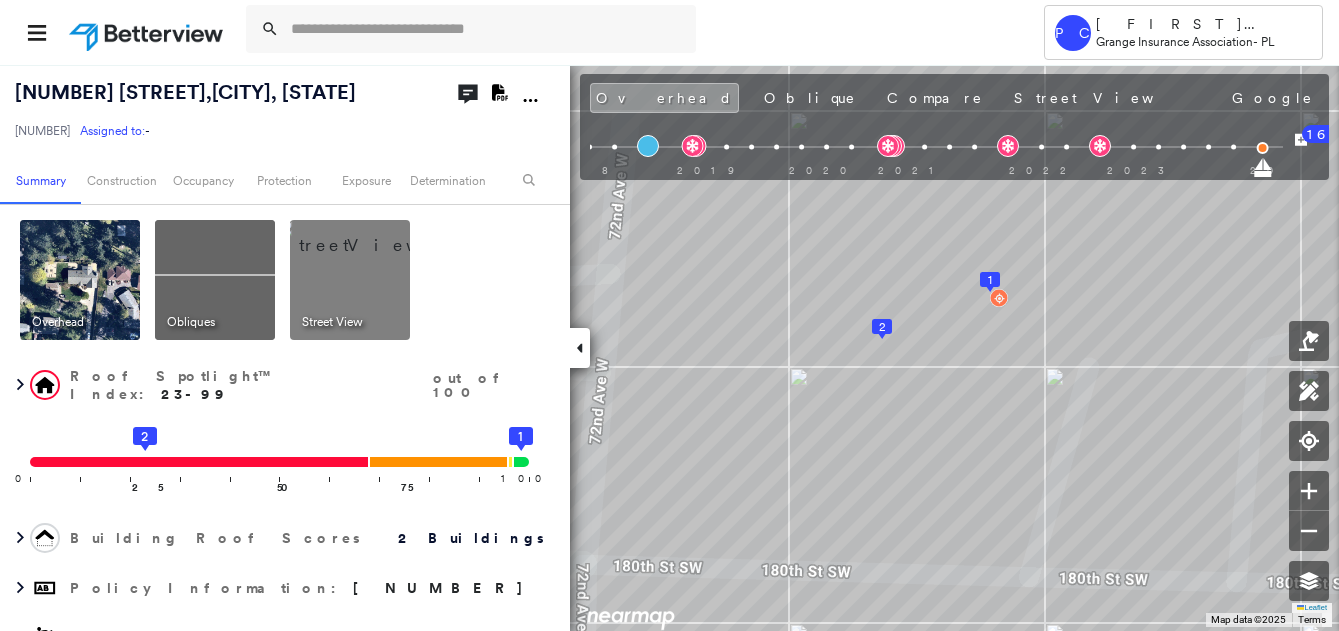 click 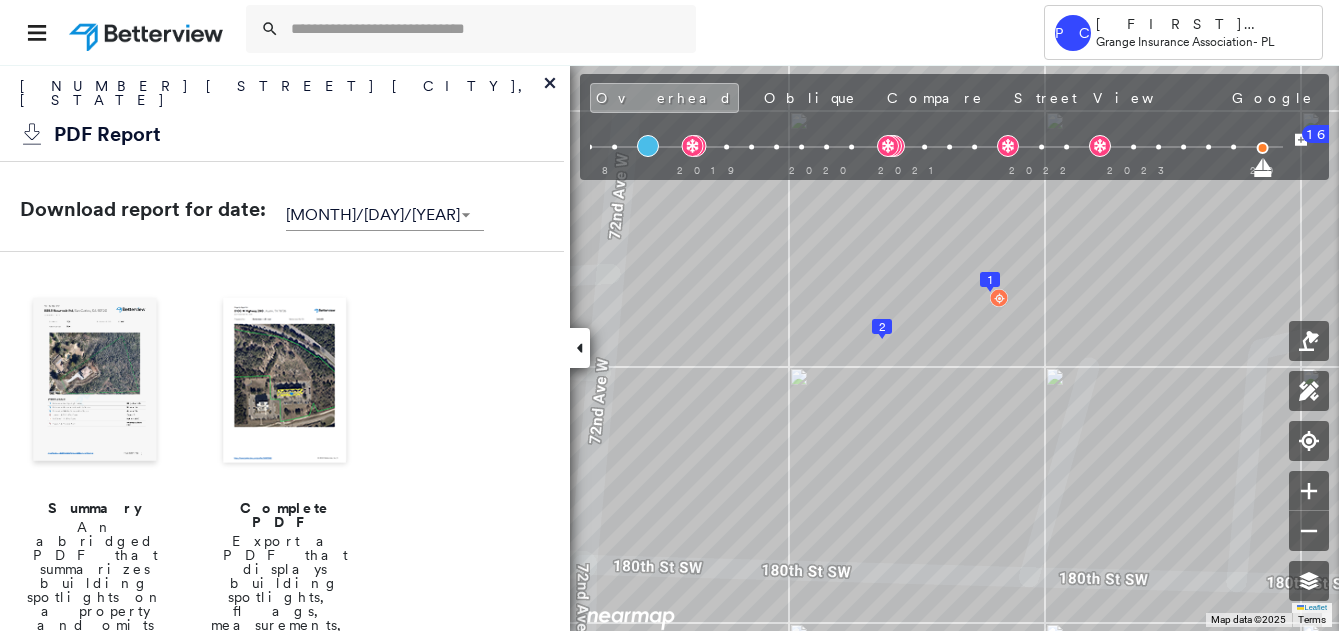 click at bounding box center (95, 382) 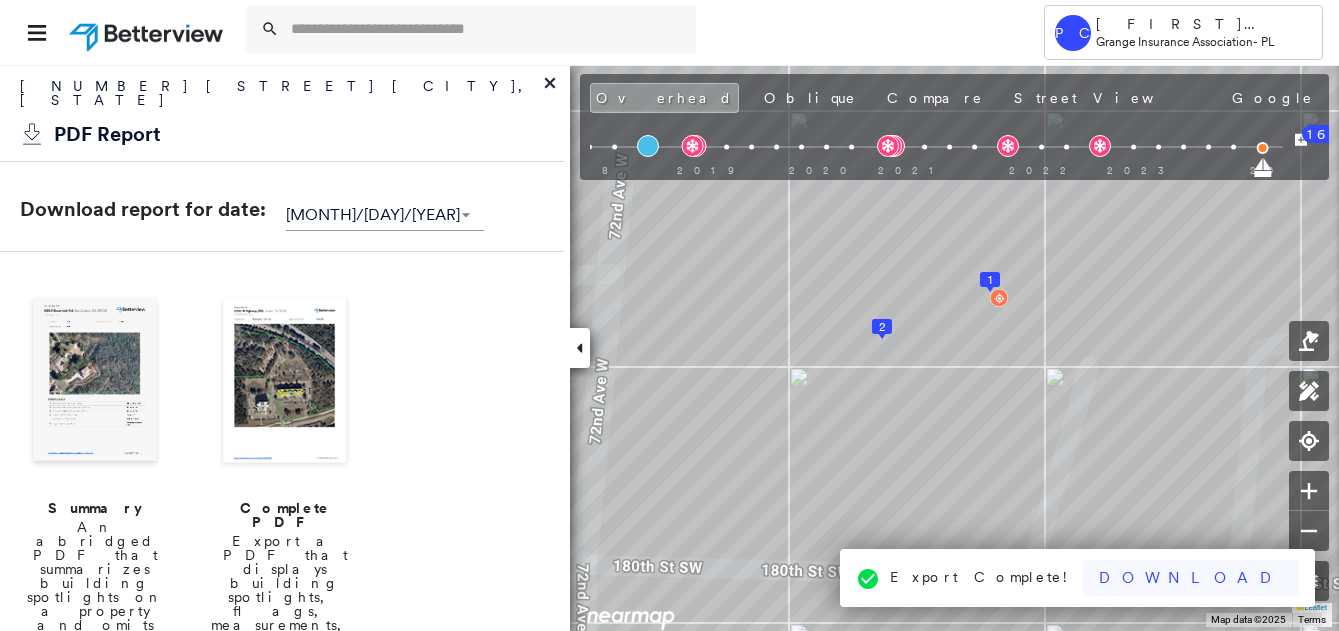 click on "Download" at bounding box center [1191, 578] 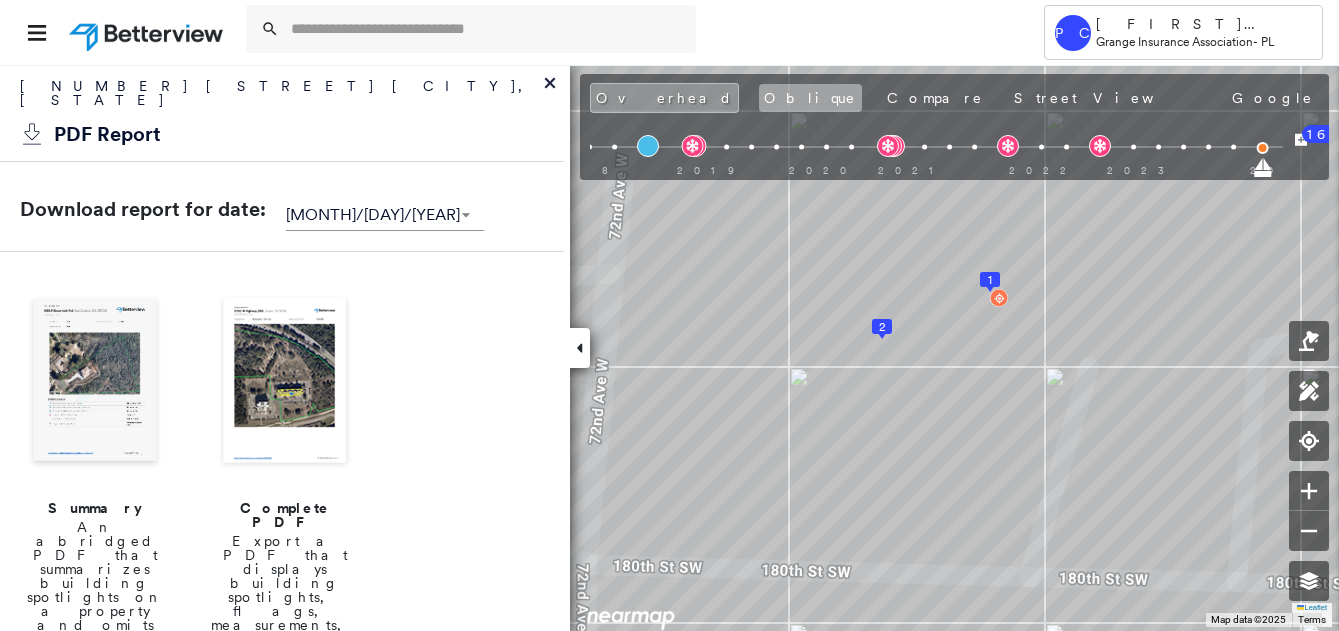 click on "Oblique" at bounding box center [810, 98] 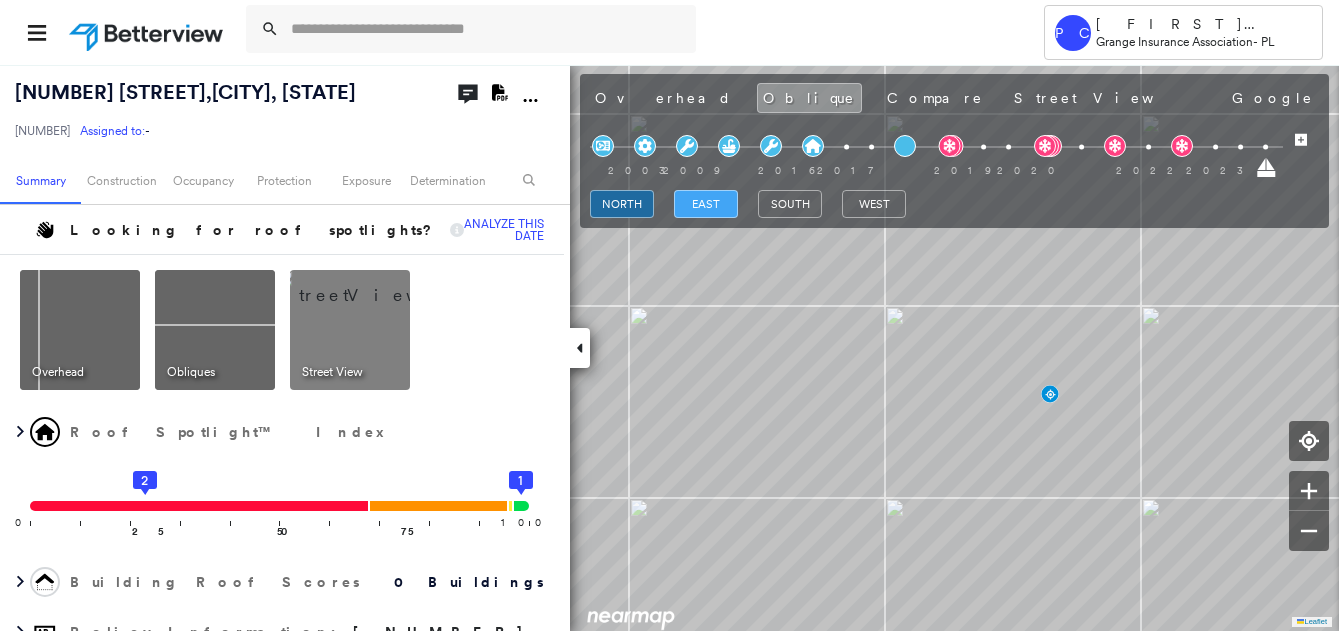 click on "east" at bounding box center [706, 204] 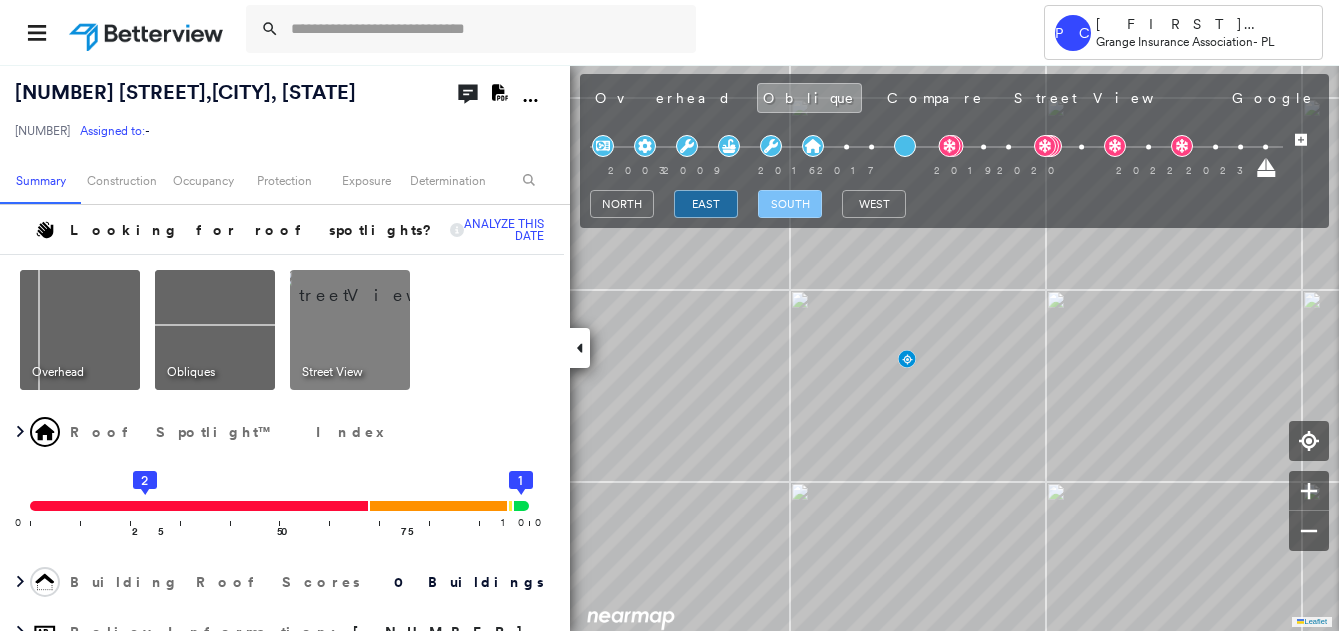 click on "south" at bounding box center [790, 204] 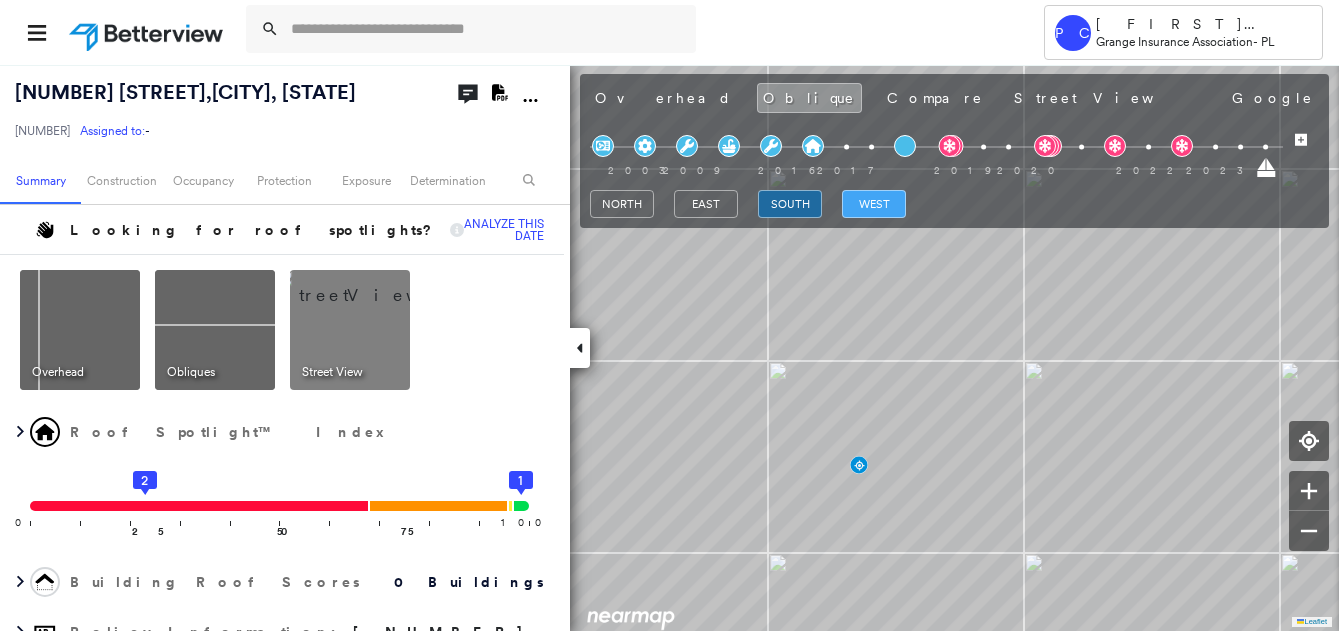 click on "west" at bounding box center (874, 204) 